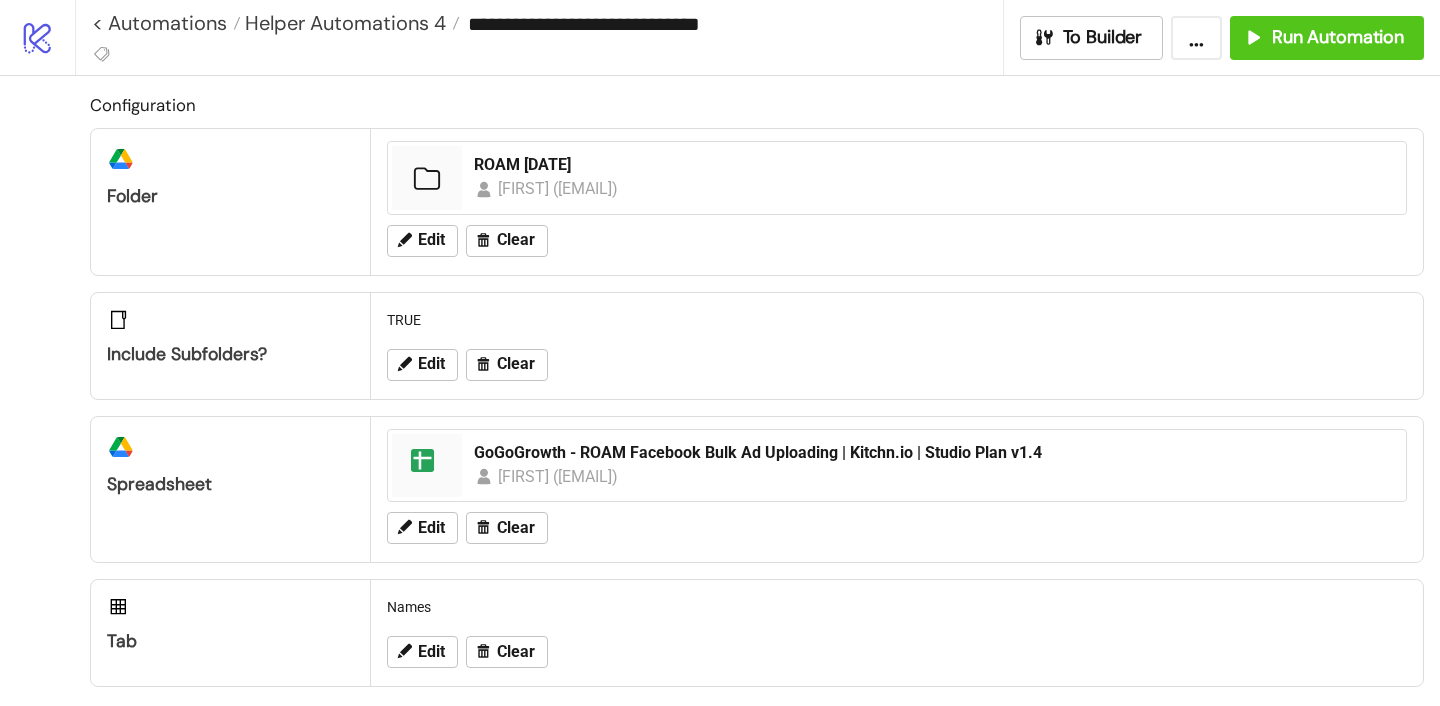 scroll, scrollTop: 0, scrollLeft: 0, axis: both 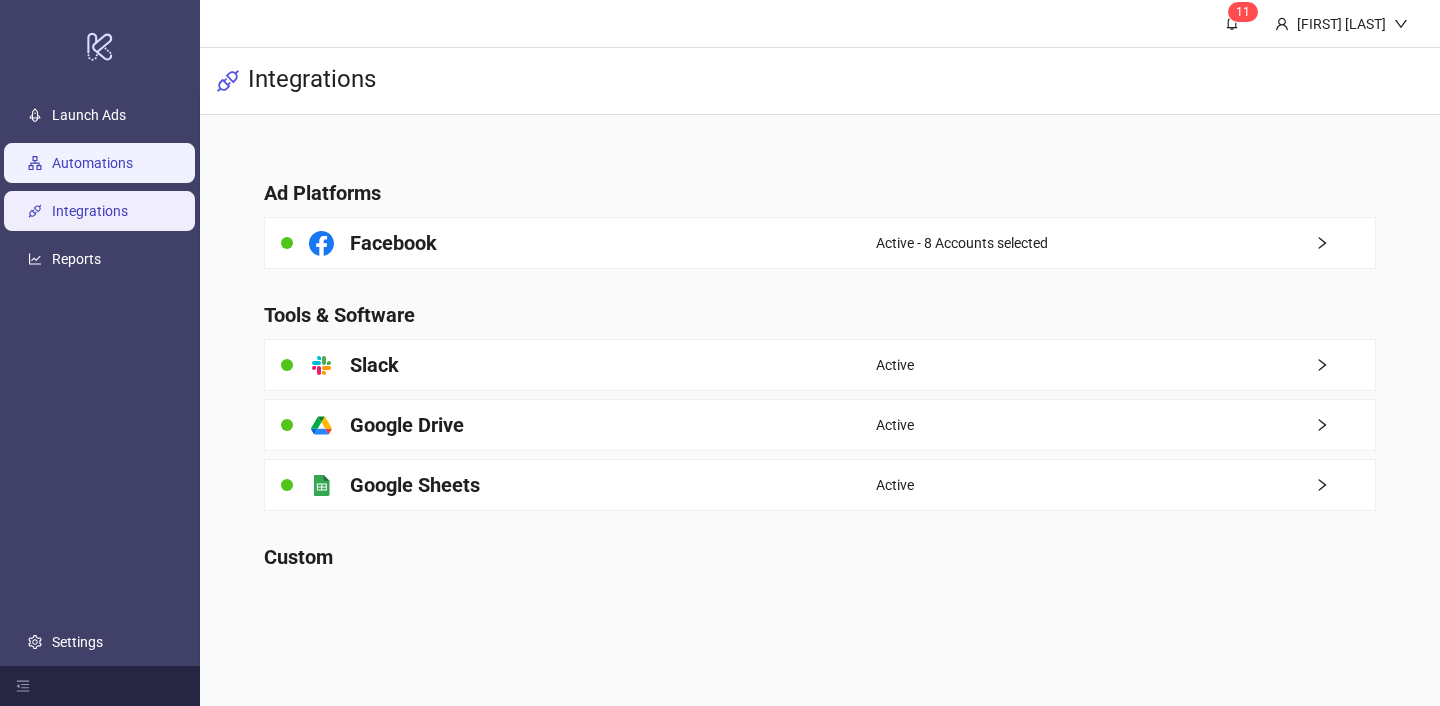 click on "Automations" at bounding box center [92, 163] 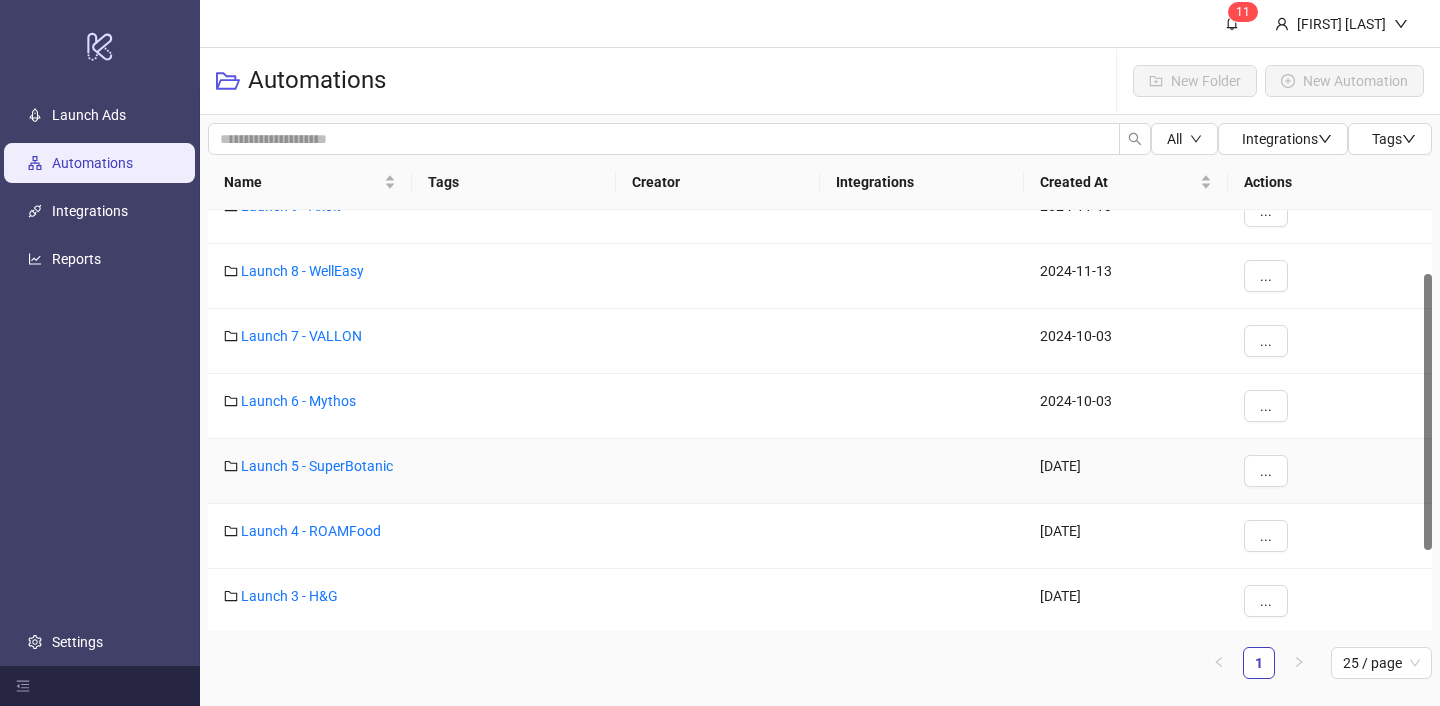 scroll, scrollTop: 208, scrollLeft: 0, axis: vertical 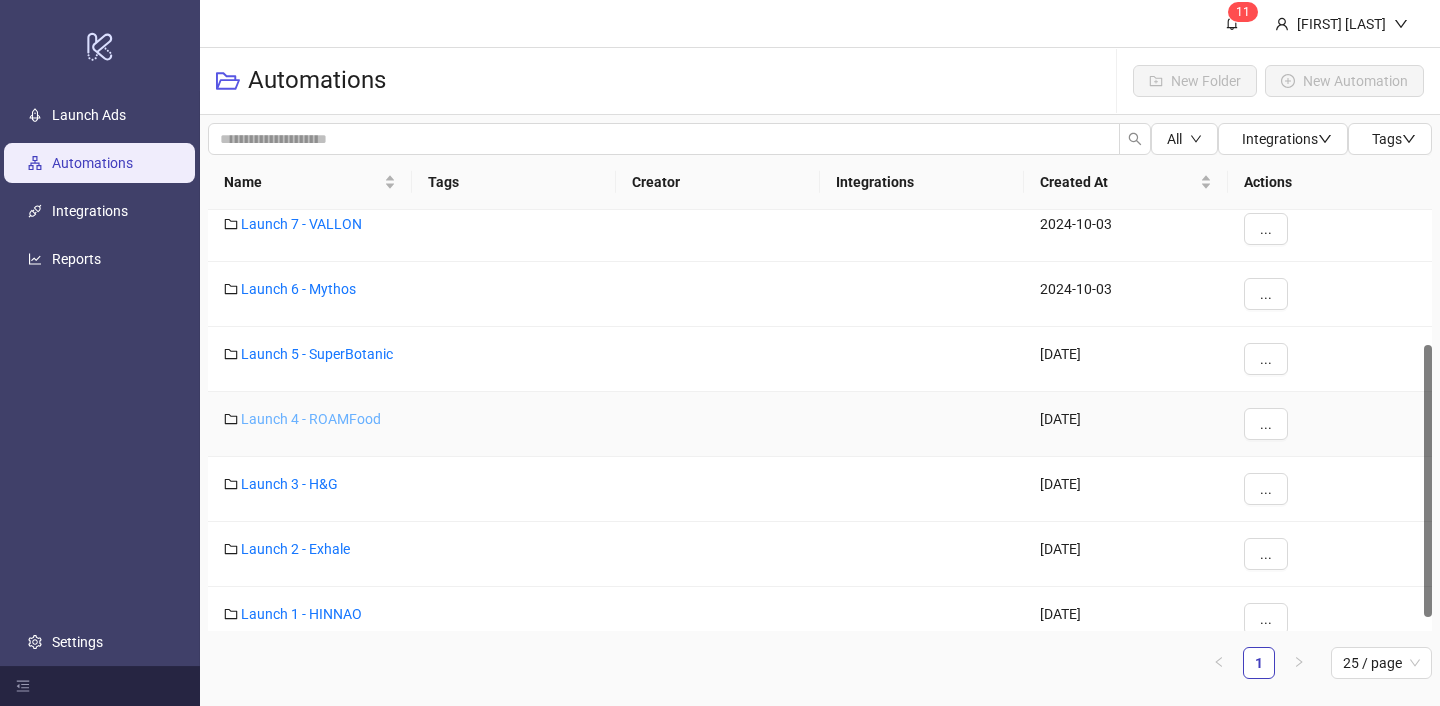 click on "Launch 4 - ROAMFood" at bounding box center (311, 419) 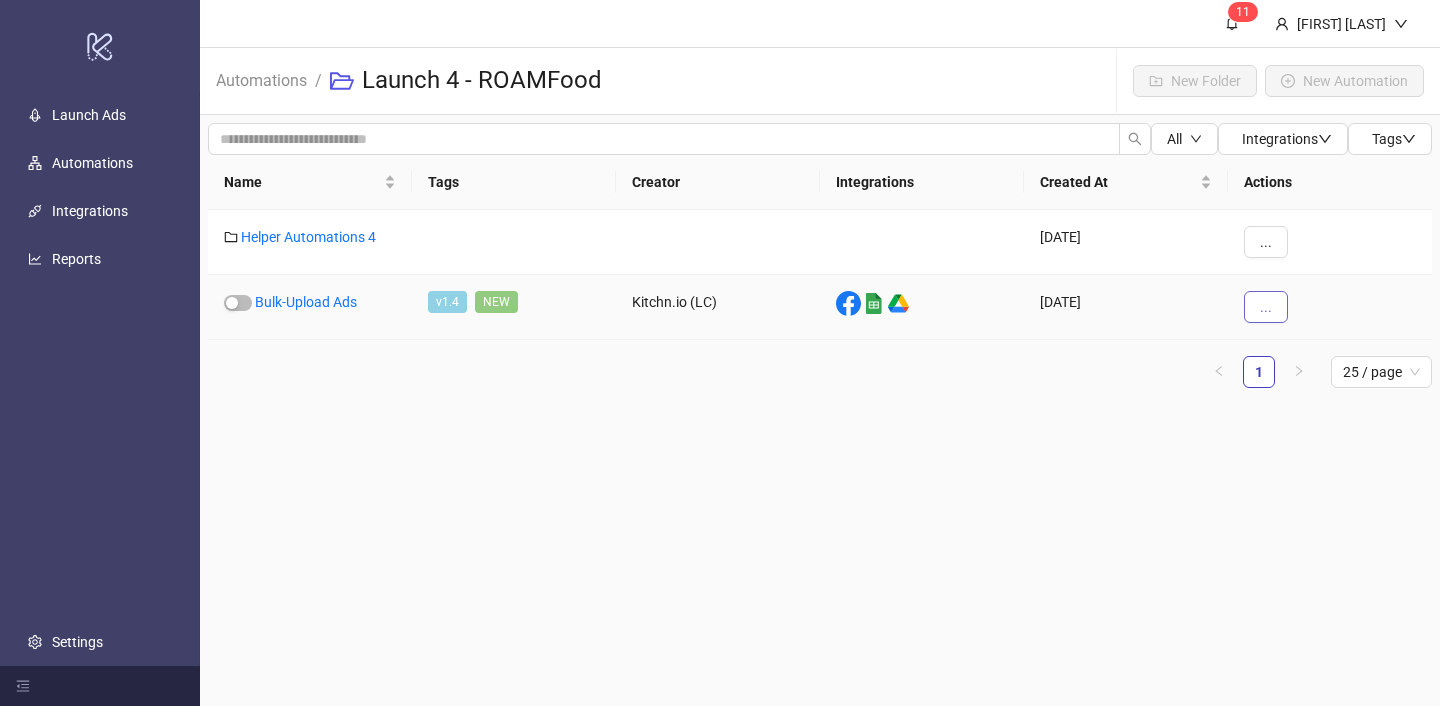 click on "..." at bounding box center [1266, 307] 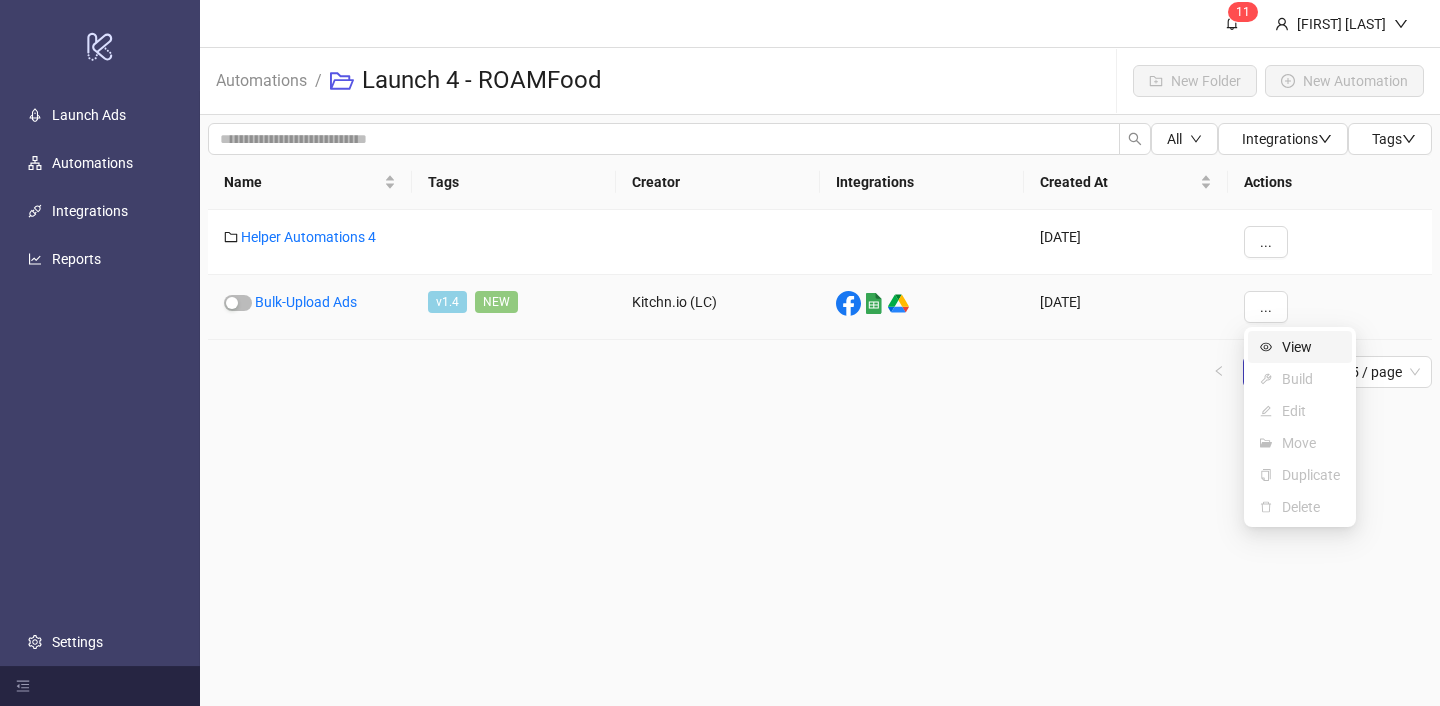 click at bounding box center [1266, 347] 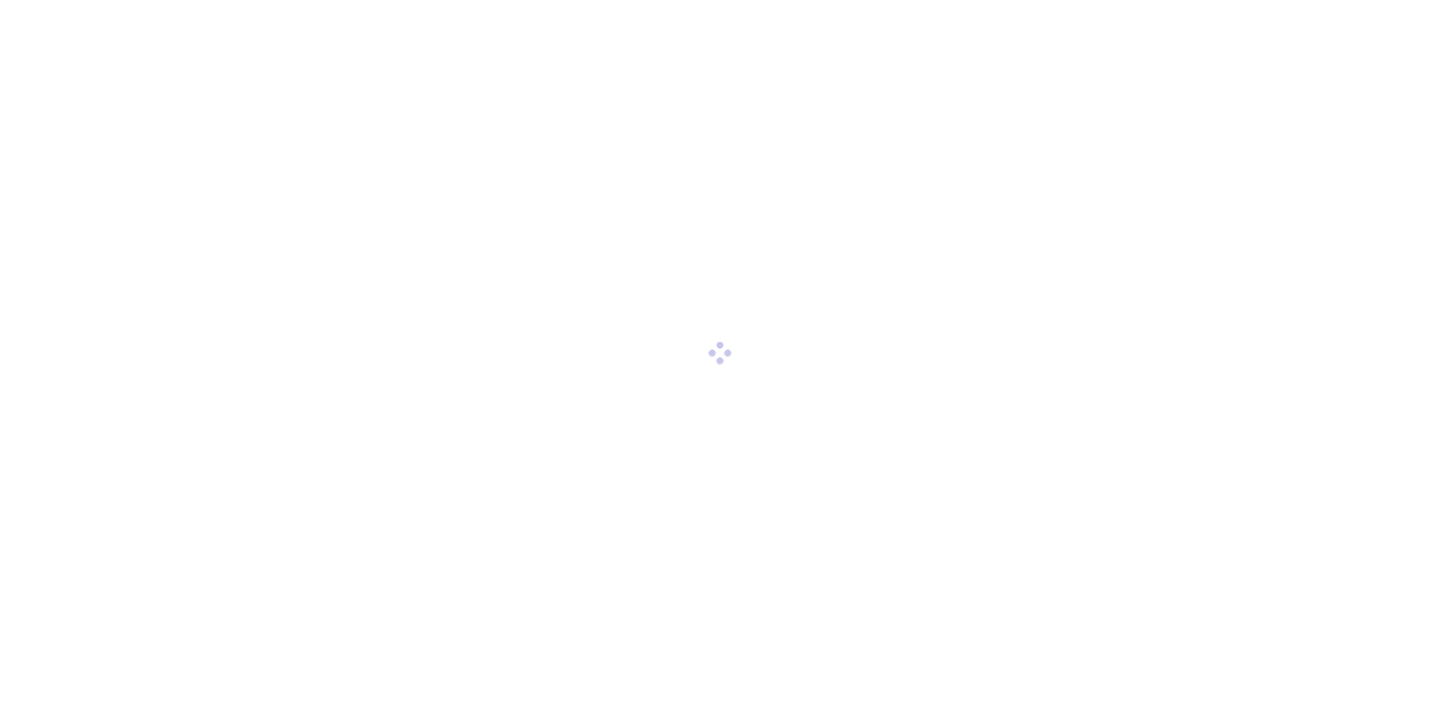 scroll, scrollTop: 0, scrollLeft: 0, axis: both 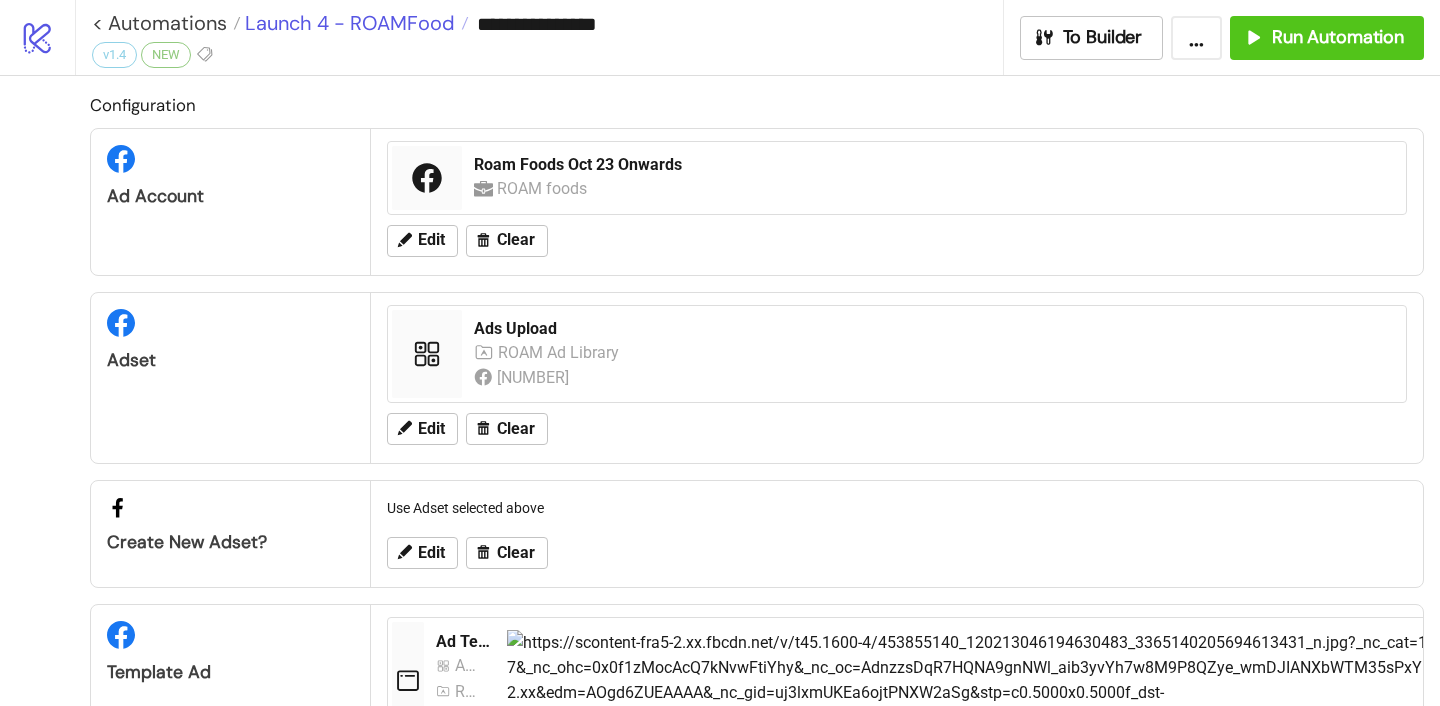 click on "Launch 4 - ROAMFood" at bounding box center [347, 23] 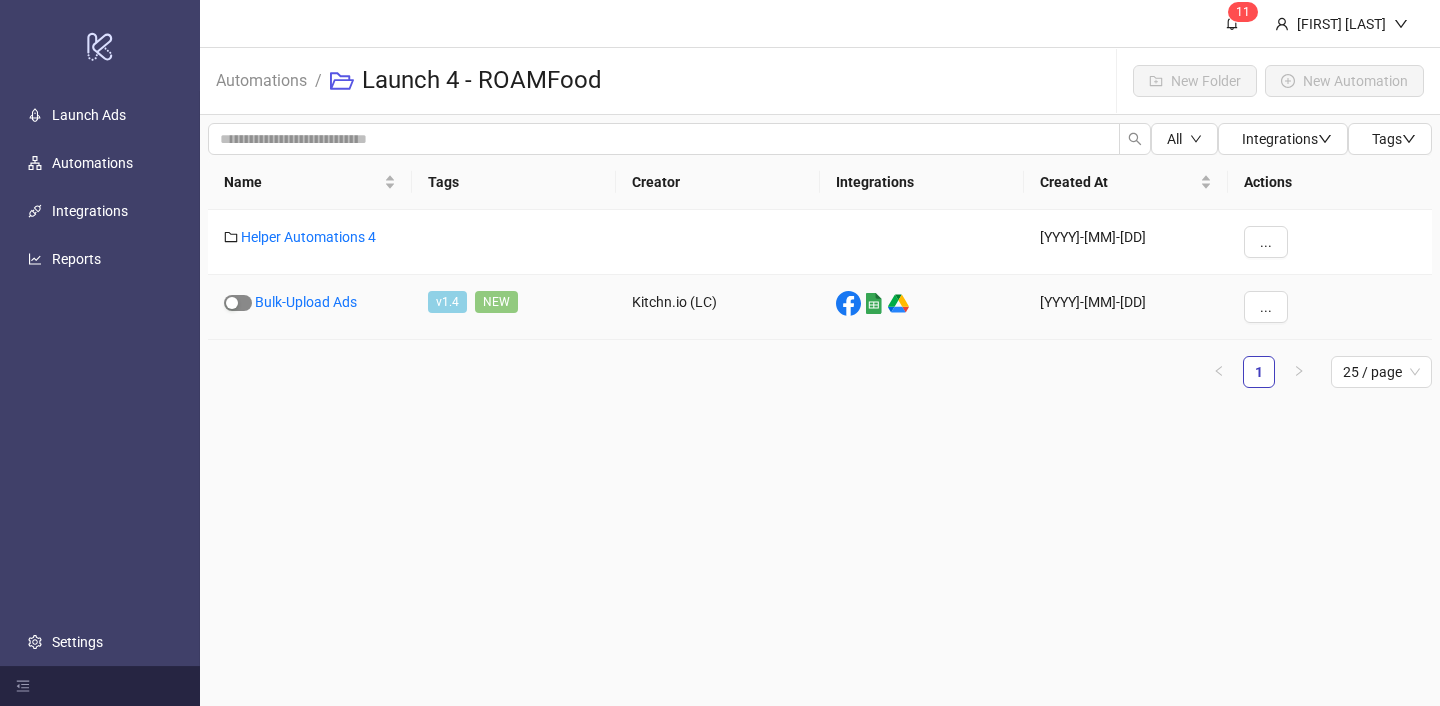 click at bounding box center [238, 303] 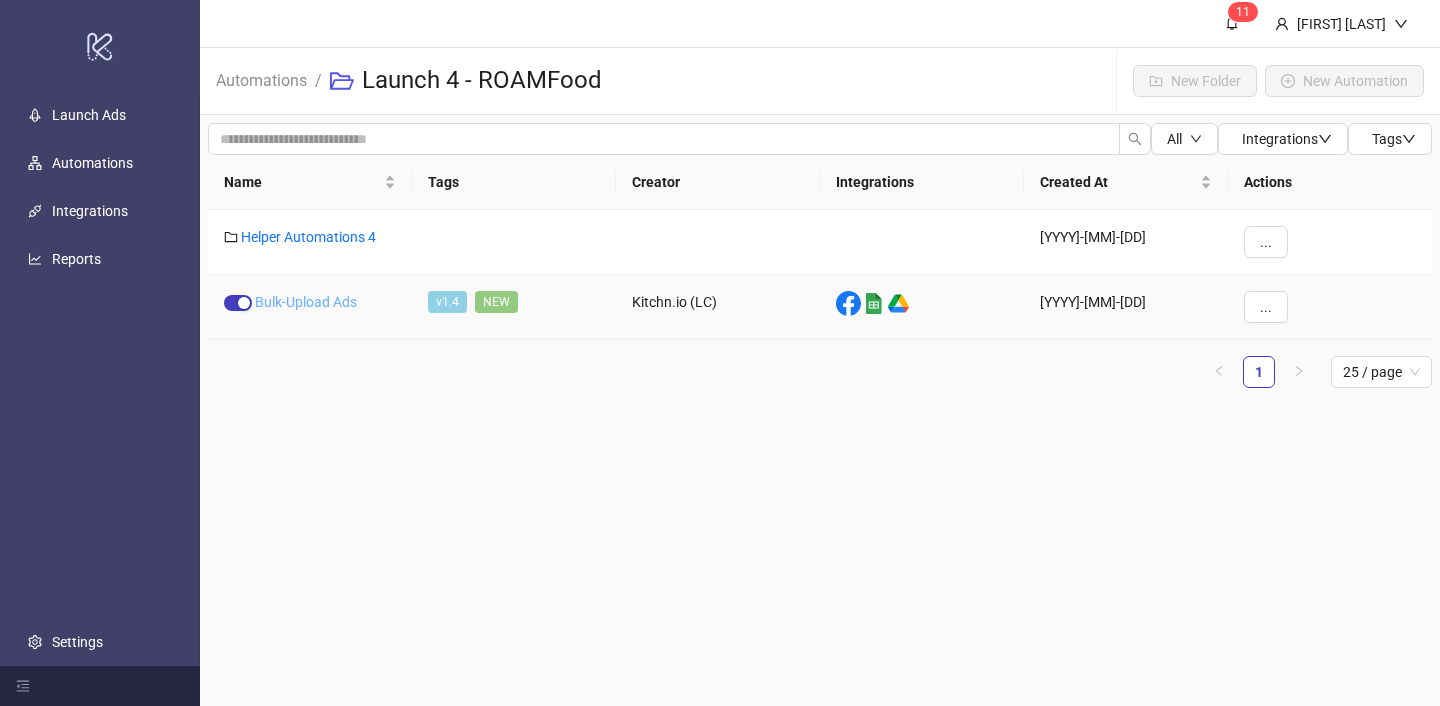 click on "Bulk-Upload Ads" at bounding box center (306, 302) 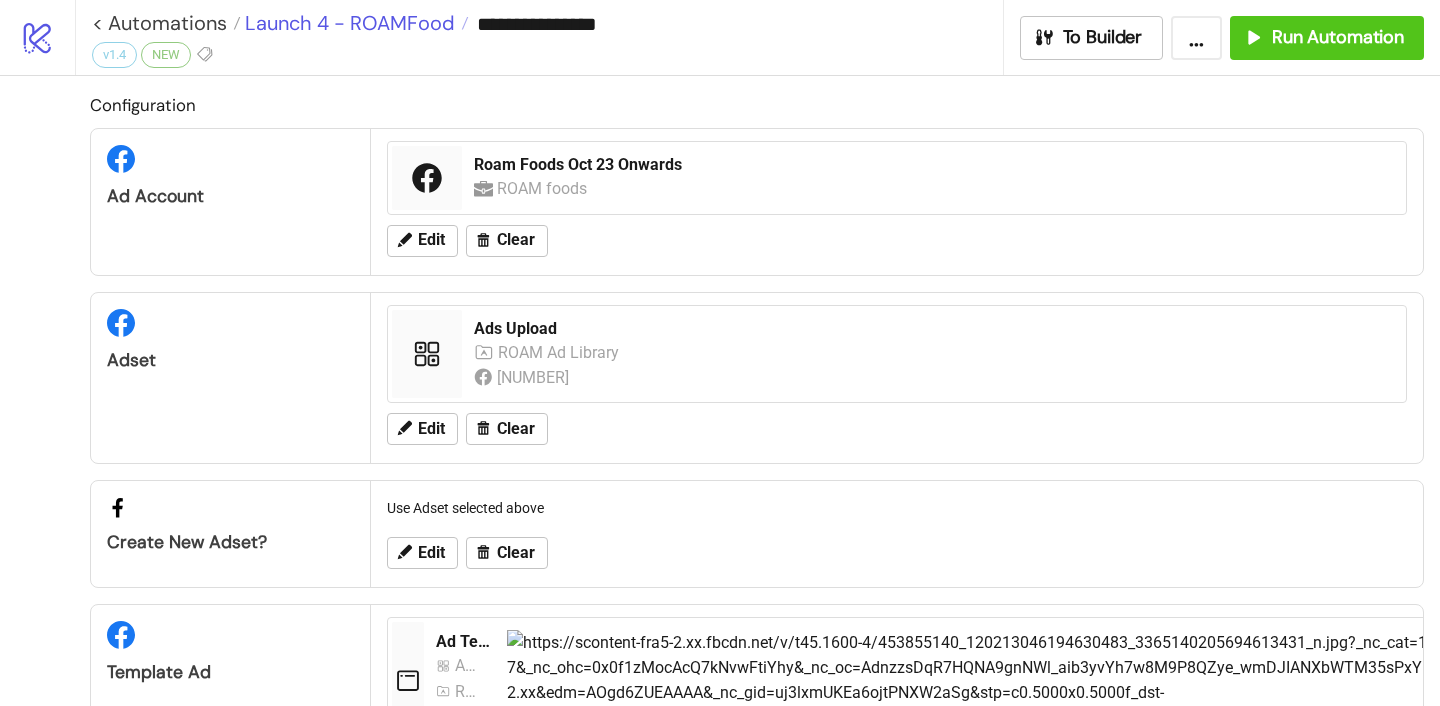 click on "Launch 4 - ROAMFood" at bounding box center [347, 23] 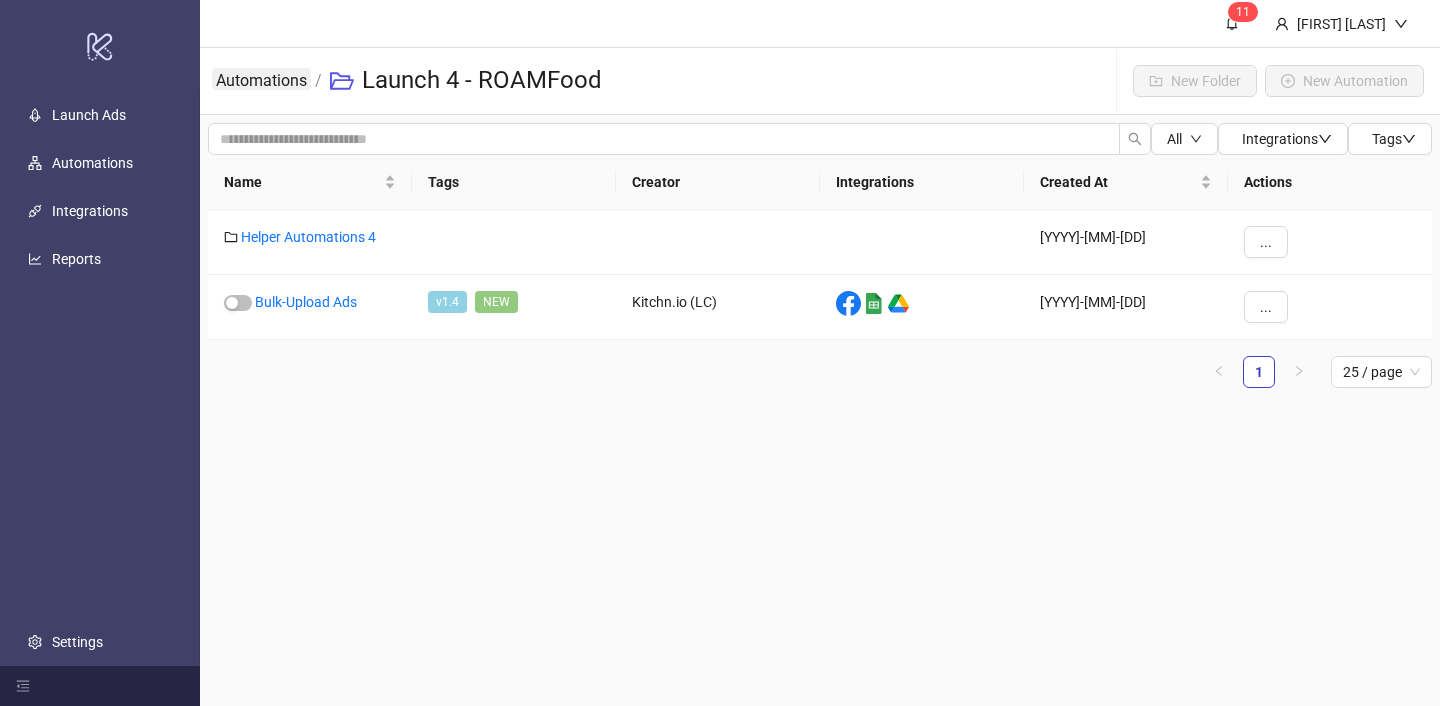click on "Automations" at bounding box center [261, 79] 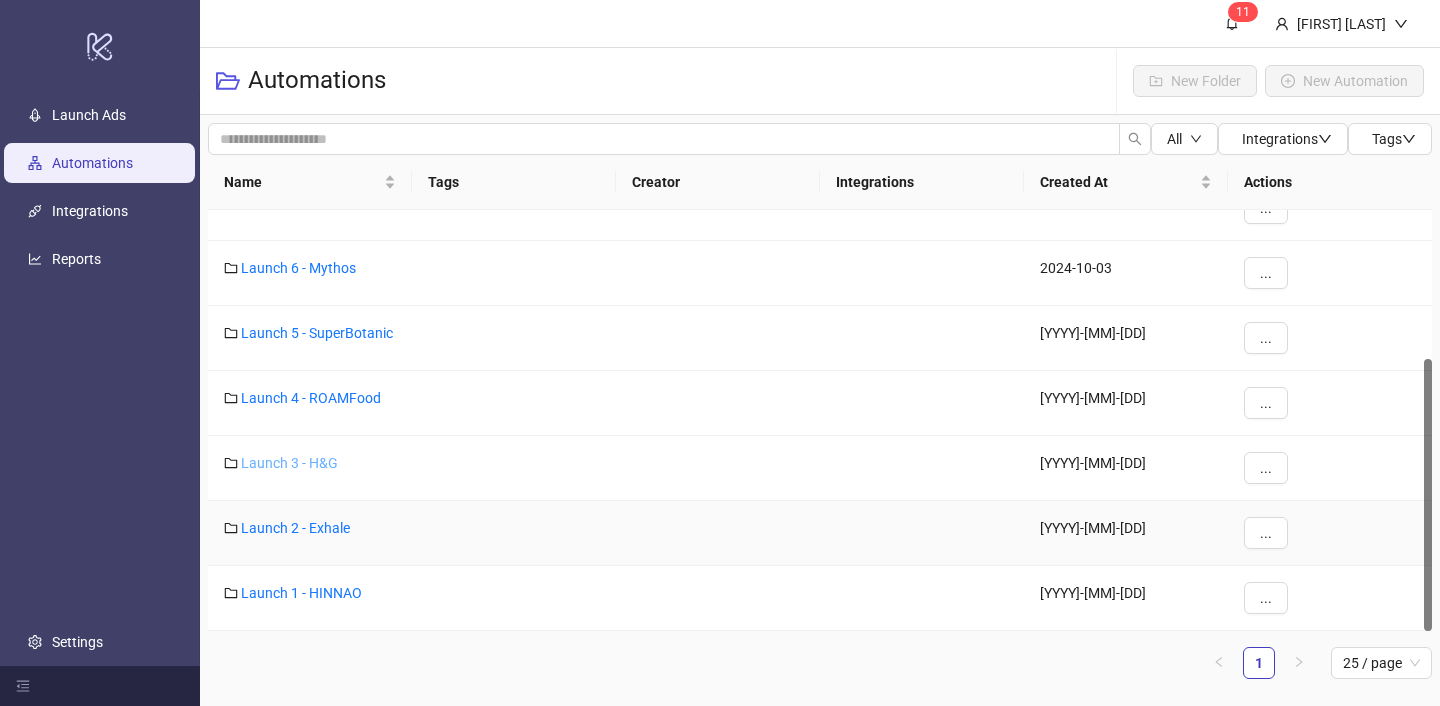 scroll, scrollTop: 229, scrollLeft: 0, axis: vertical 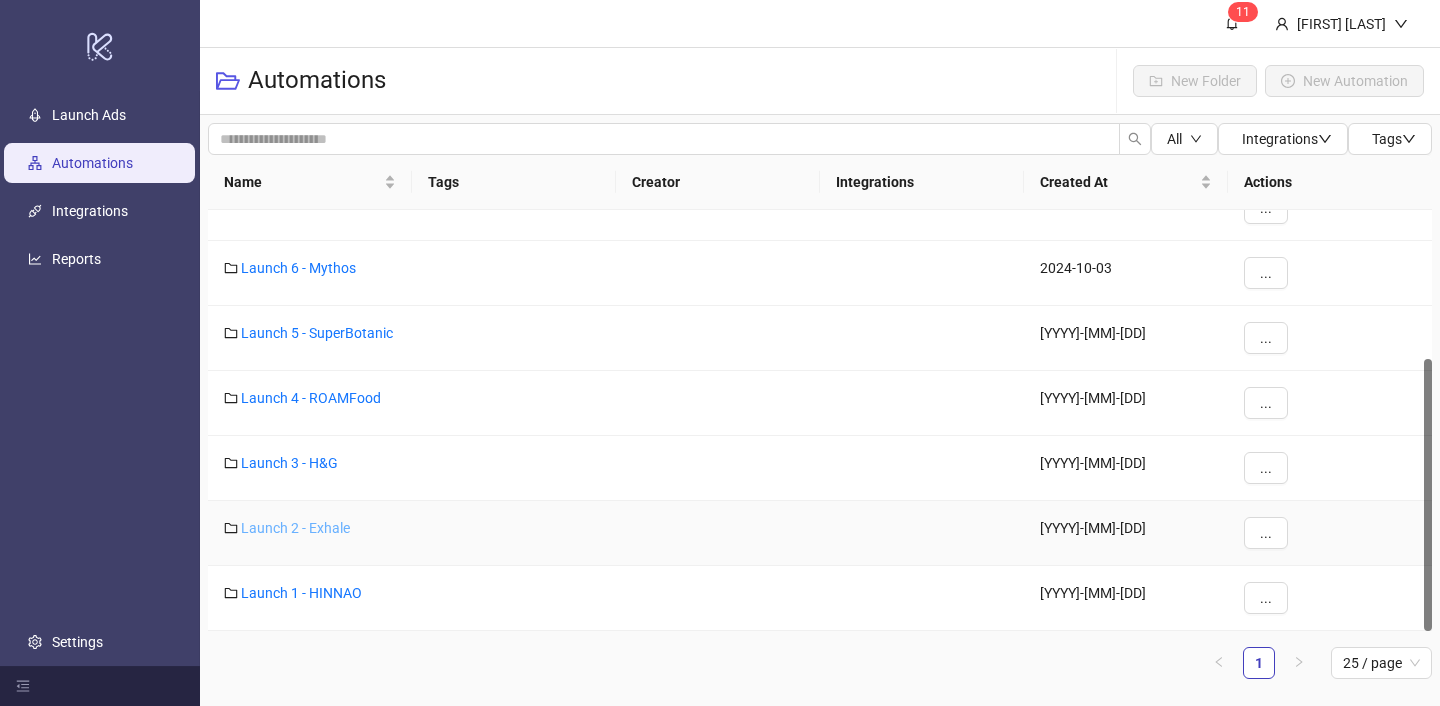click on "Launch 2 - Exhale" at bounding box center (295, 528) 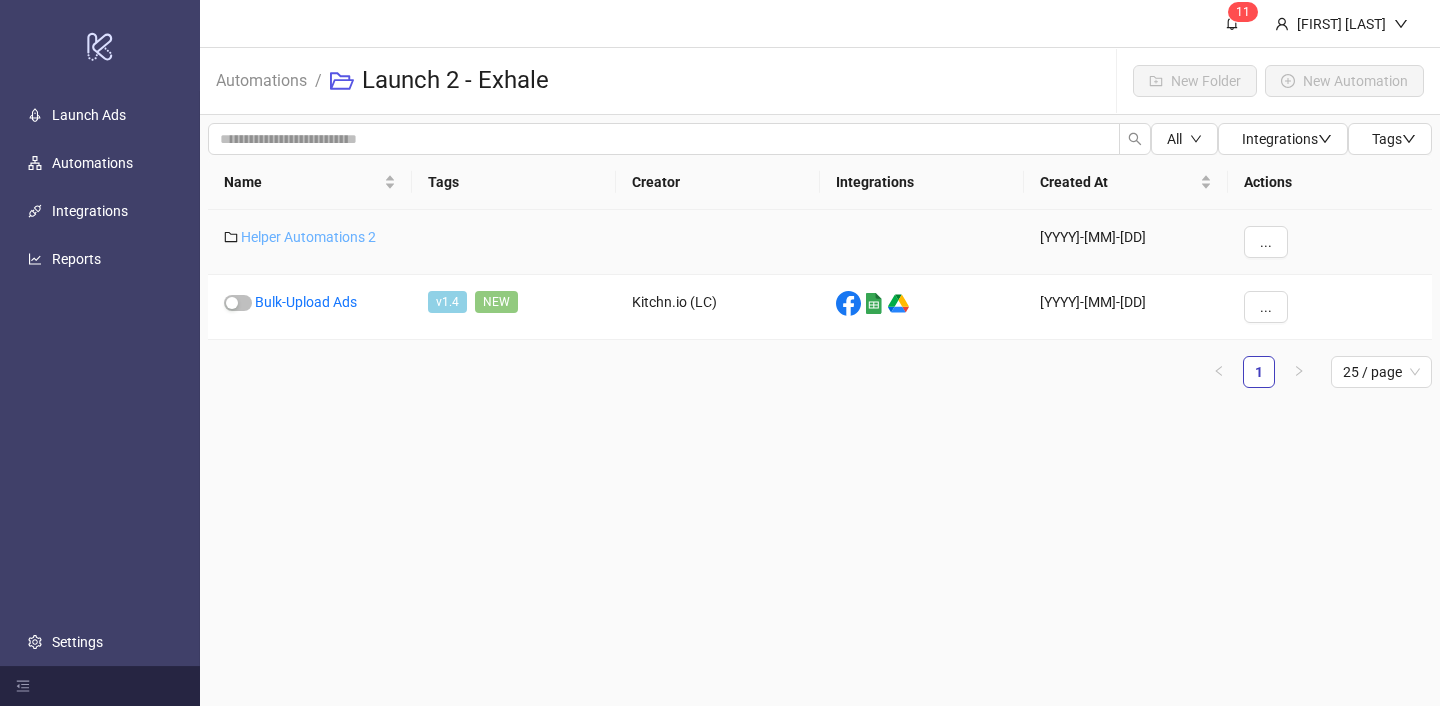 click on "Helper Automations 2" at bounding box center [308, 237] 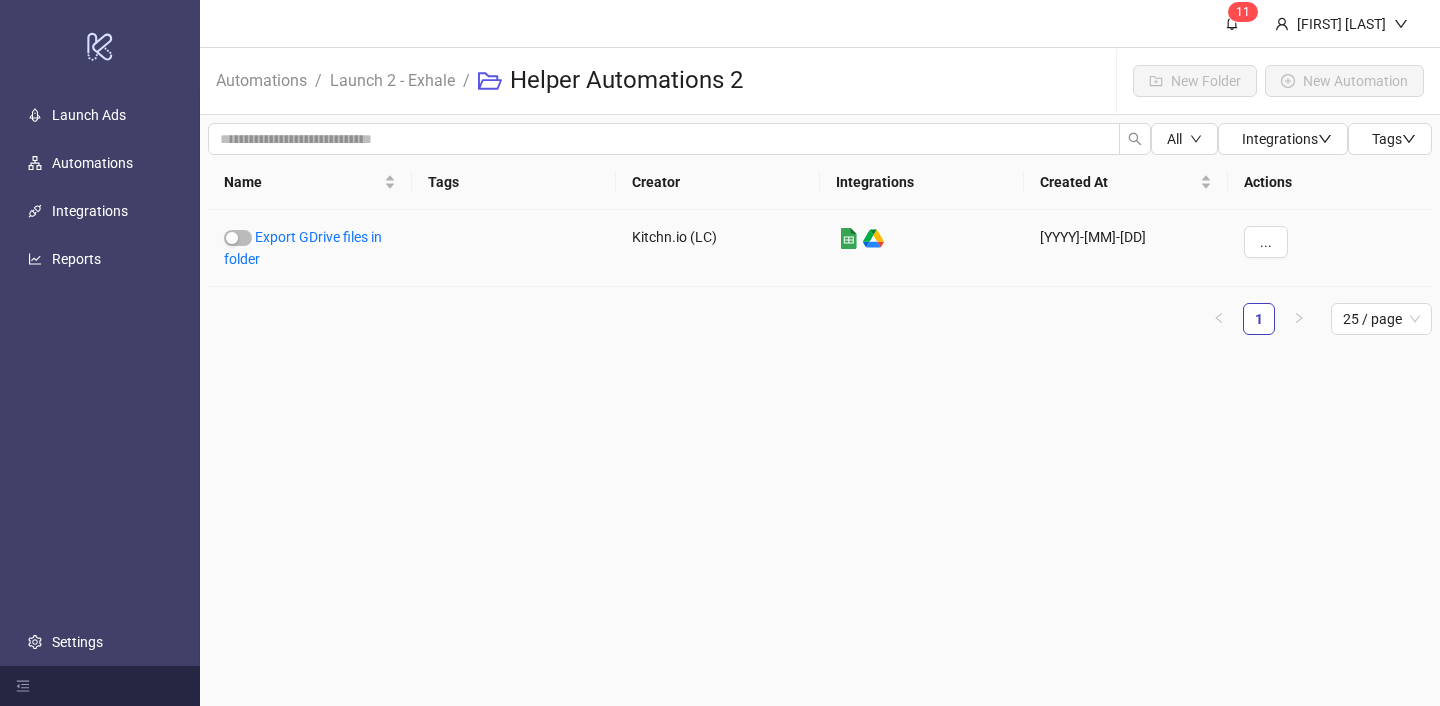 click on "Export GDrive files in folder" at bounding box center [303, 248] 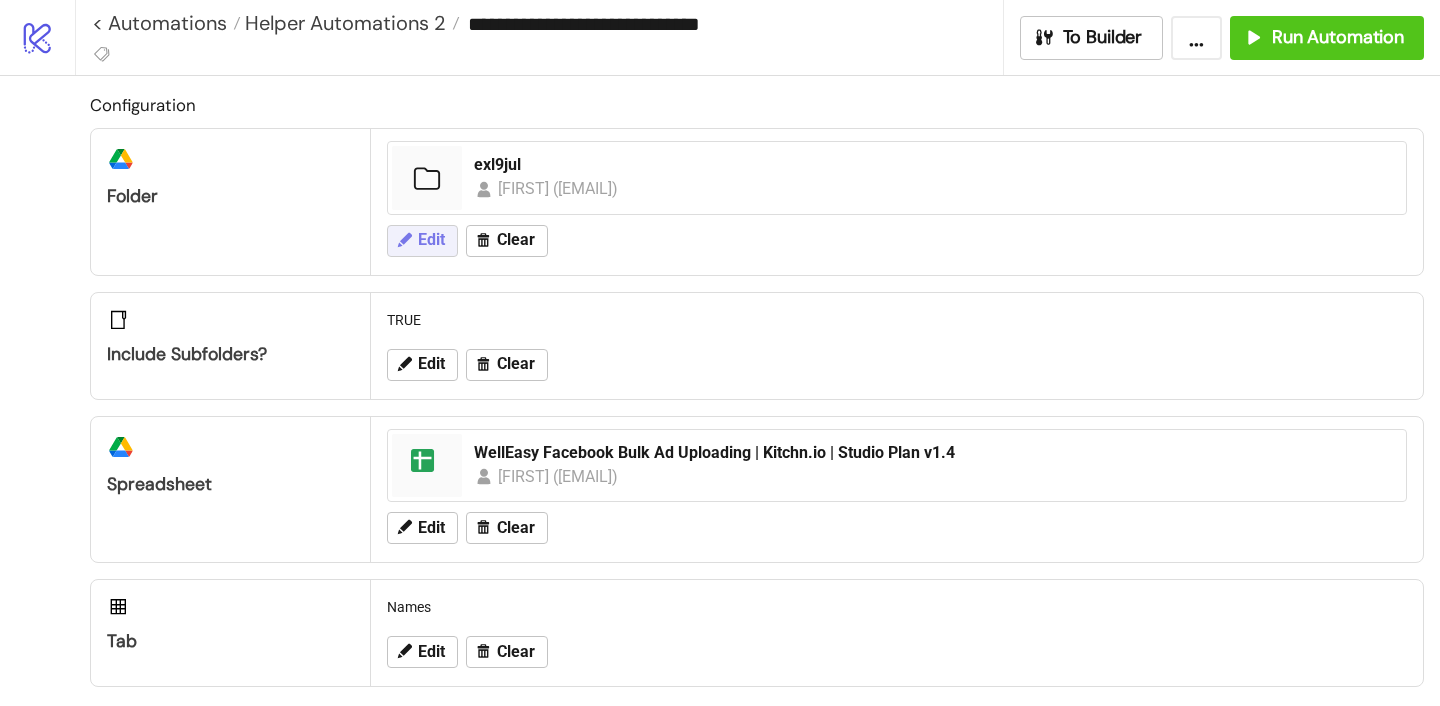 click on "Edit" at bounding box center [422, 241] 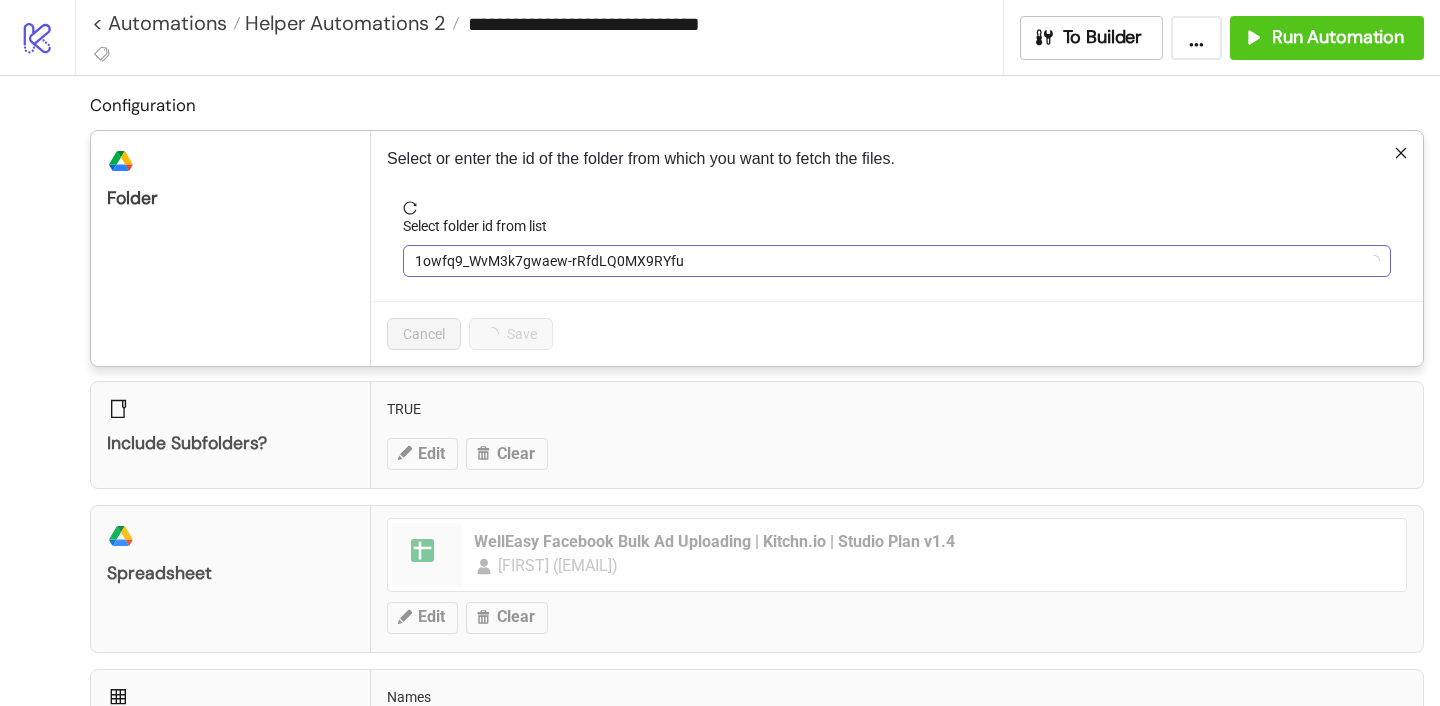 click on "1owfq9_WvM3k7gwaew-rRfdLQ0MX9RYfu" at bounding box center (897, 261) 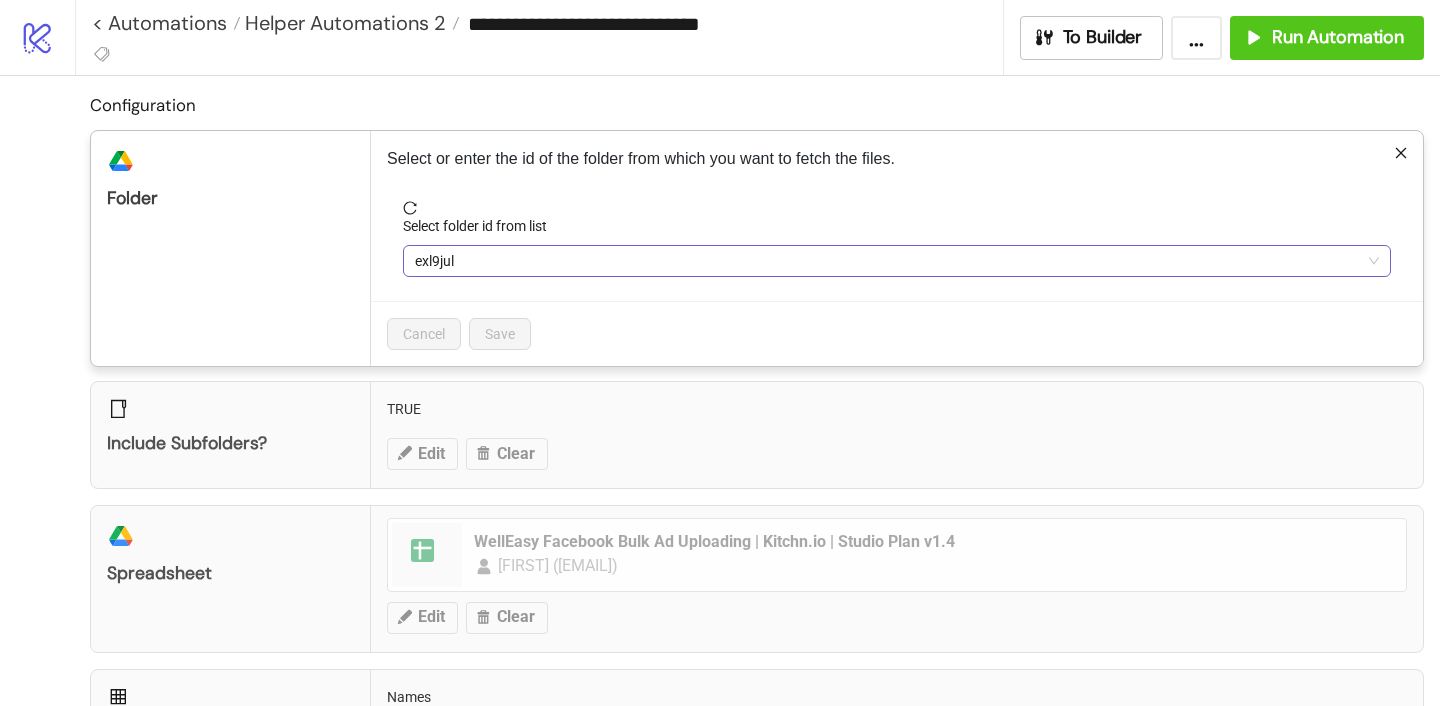 click on "exl9jul" at bounding box center [897, 261] 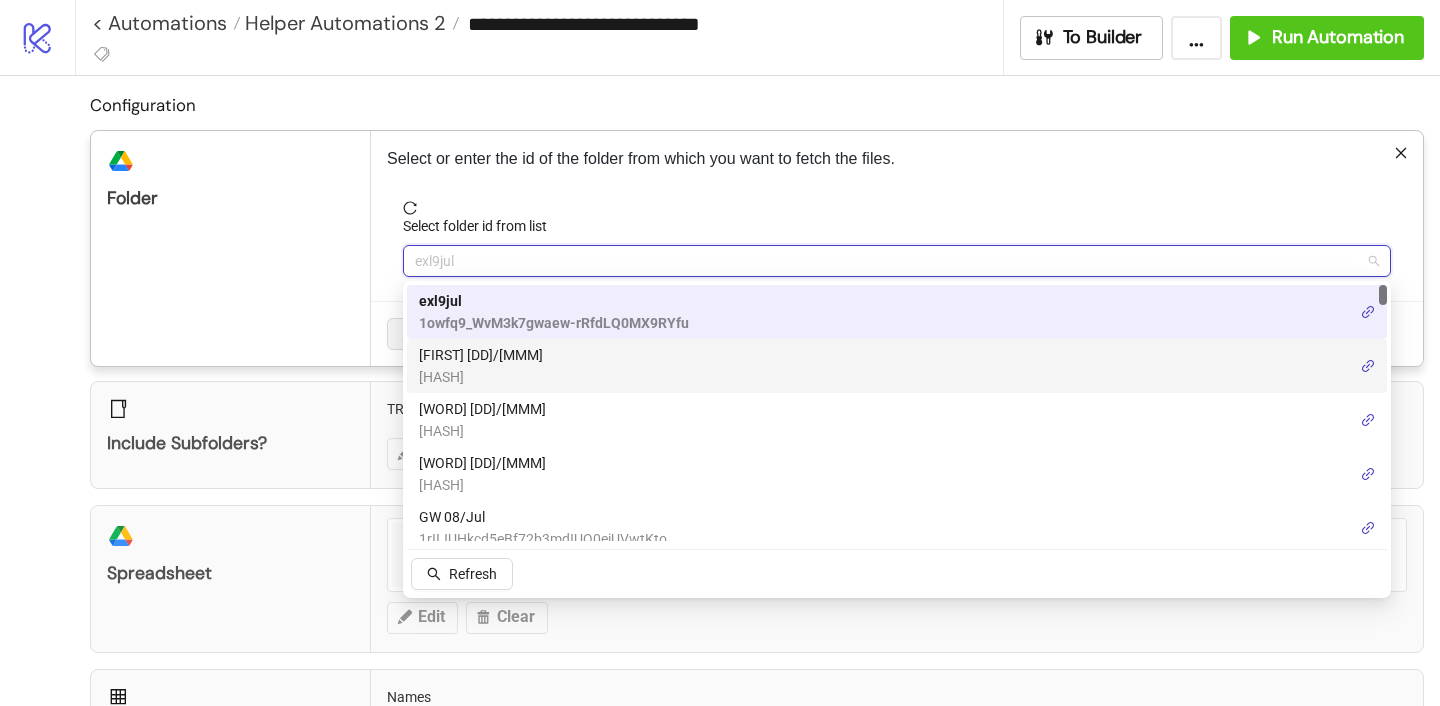 click on "Fellos 09/Jul" at bounding box center [481, 355] 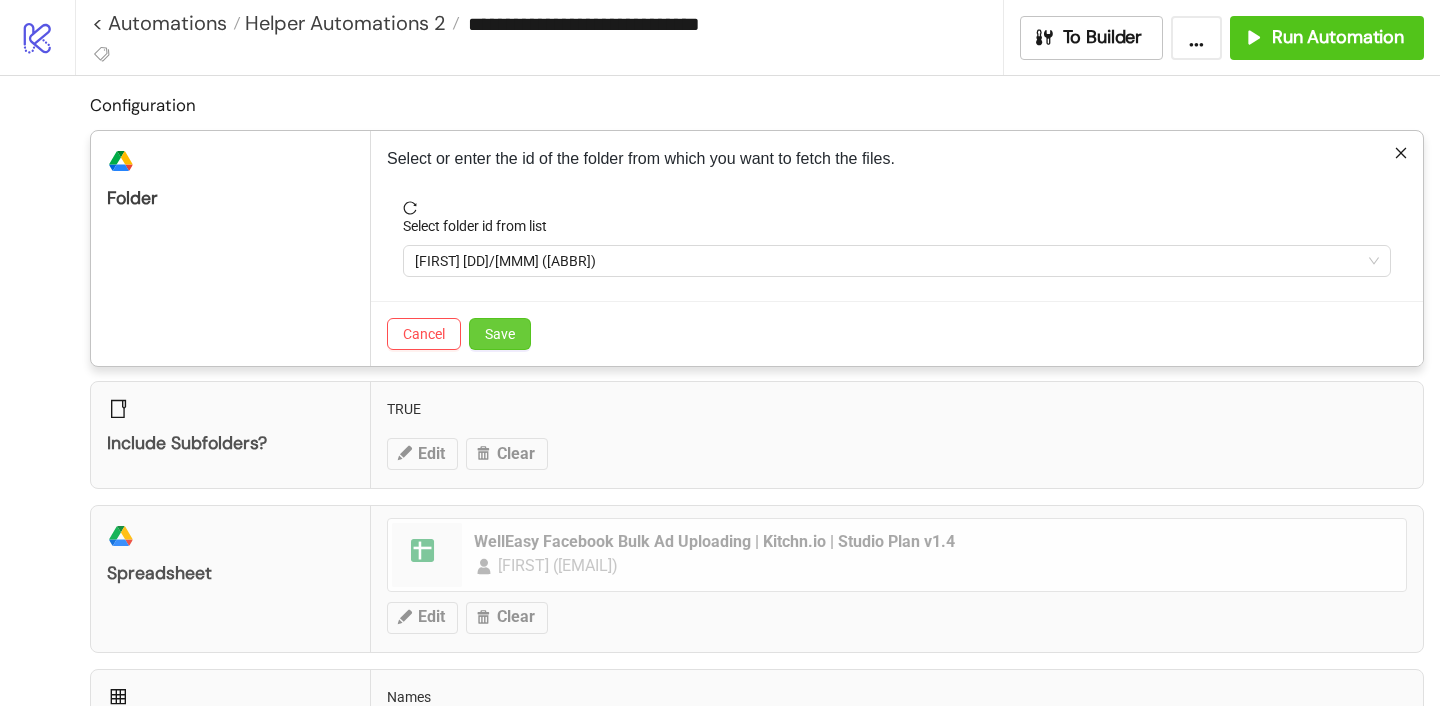 click on "Save" at bounding box center [500, 334] 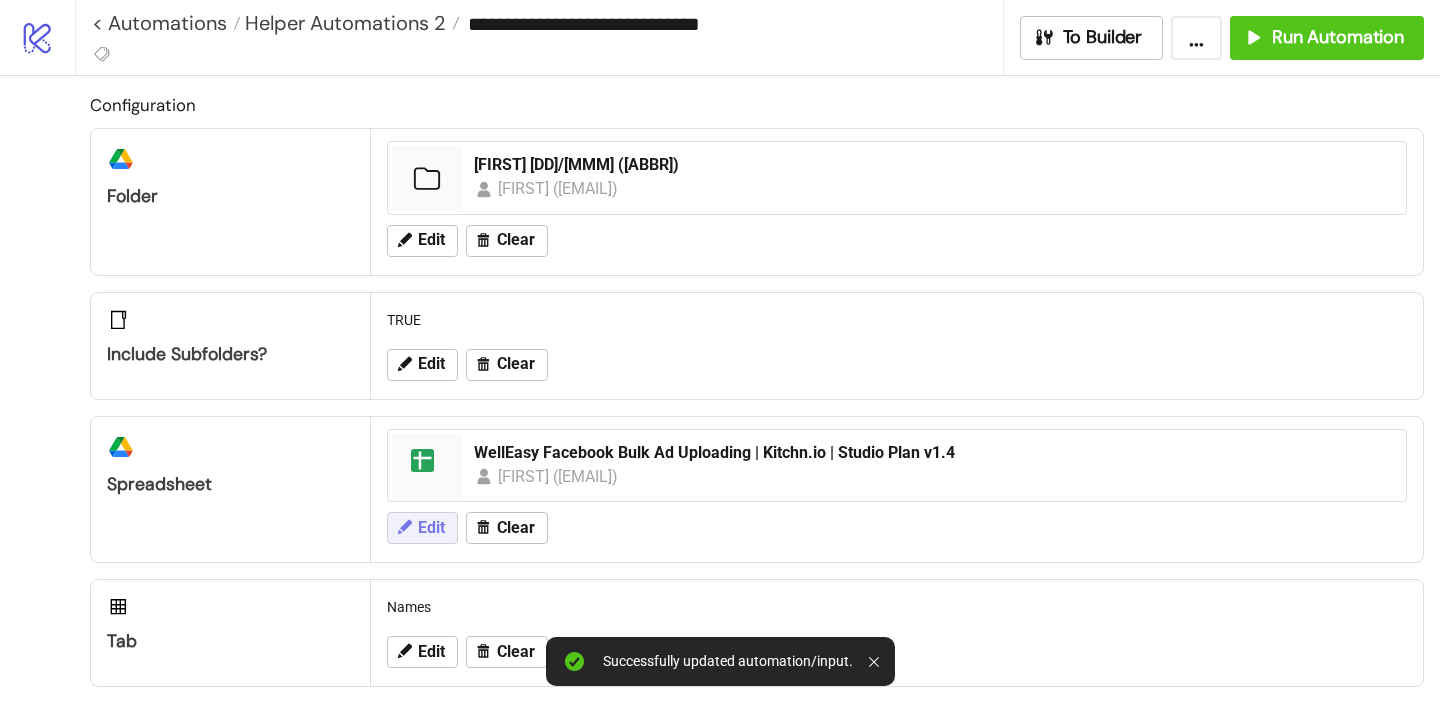 click on "Edit" at bounding box center [431, 240] 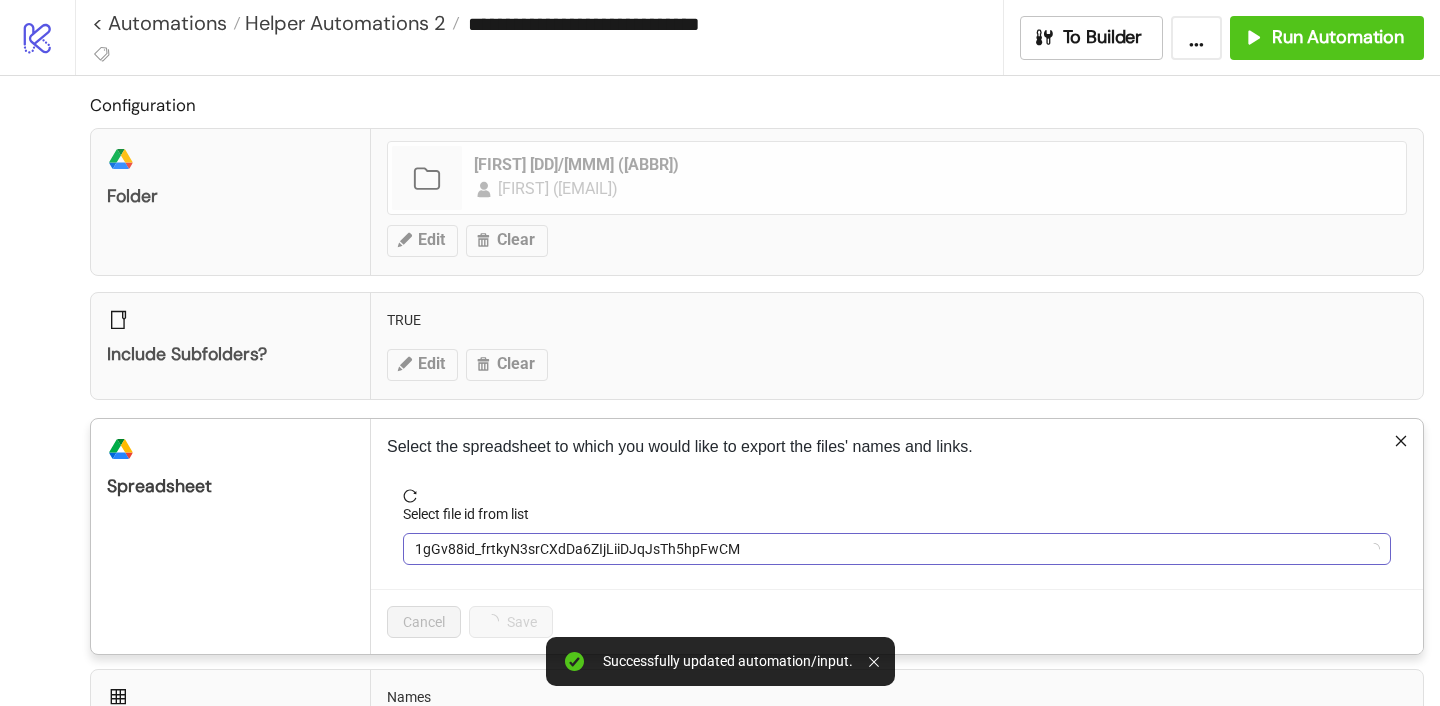 click on "1gGv88id_frtkyN3srCXdDa6ZIjLiiDJqJsTh5hpFwCM" at bounding box center [897, 549] 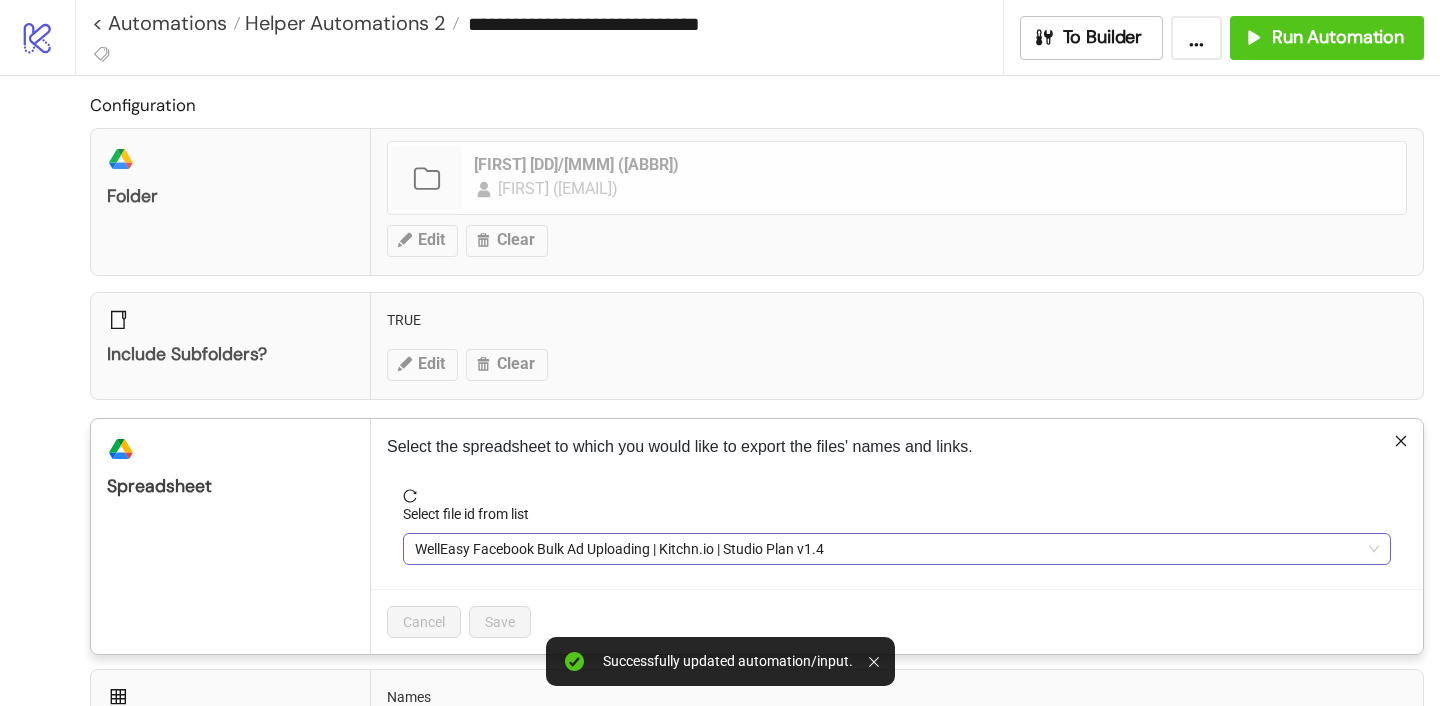 click on "WellEasy Facebook Bulk Ad Uploading | Kitchn.io | Studio Plan v1.4" at bounding box center (897, 549) 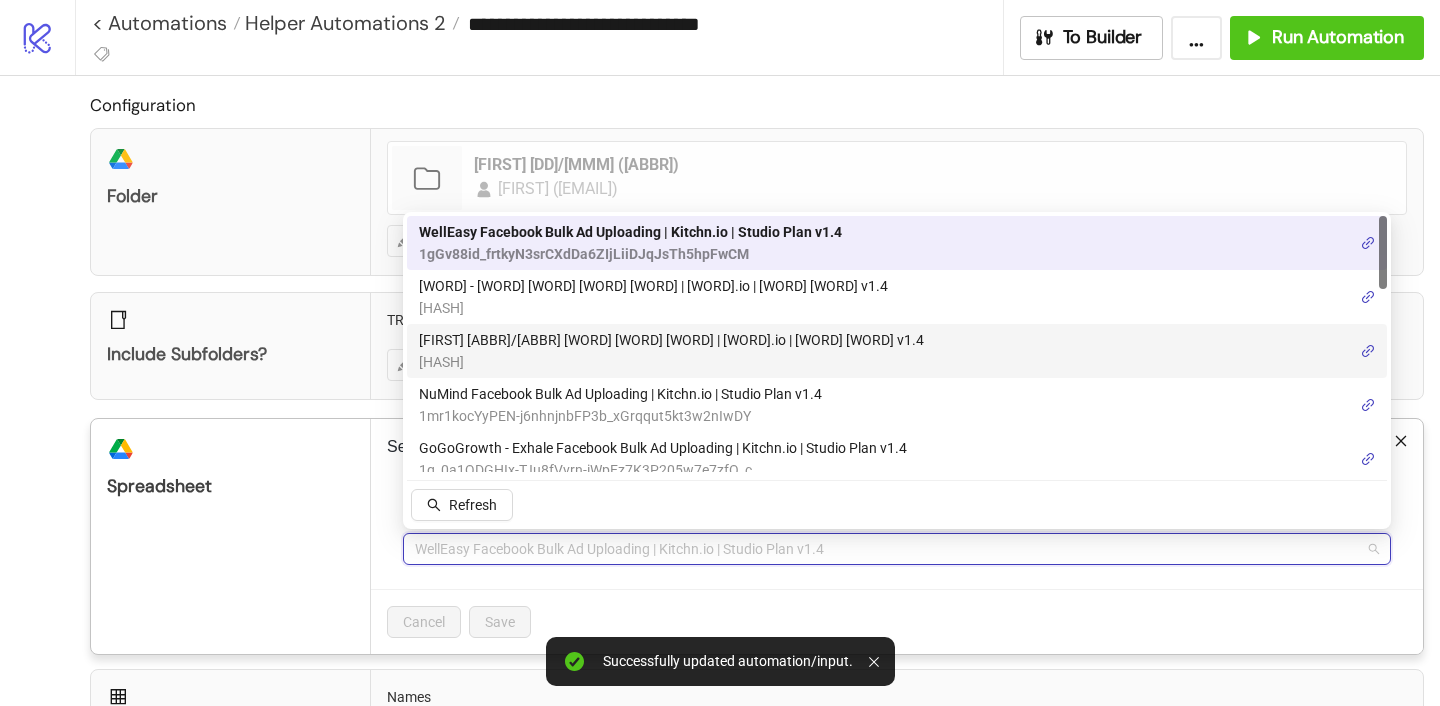 click on "FELLOS ED/PE Facebook Bulk Ad Uploading | Kitchn.io | Studio Plan v1.4" at bounding box center [671, 340] 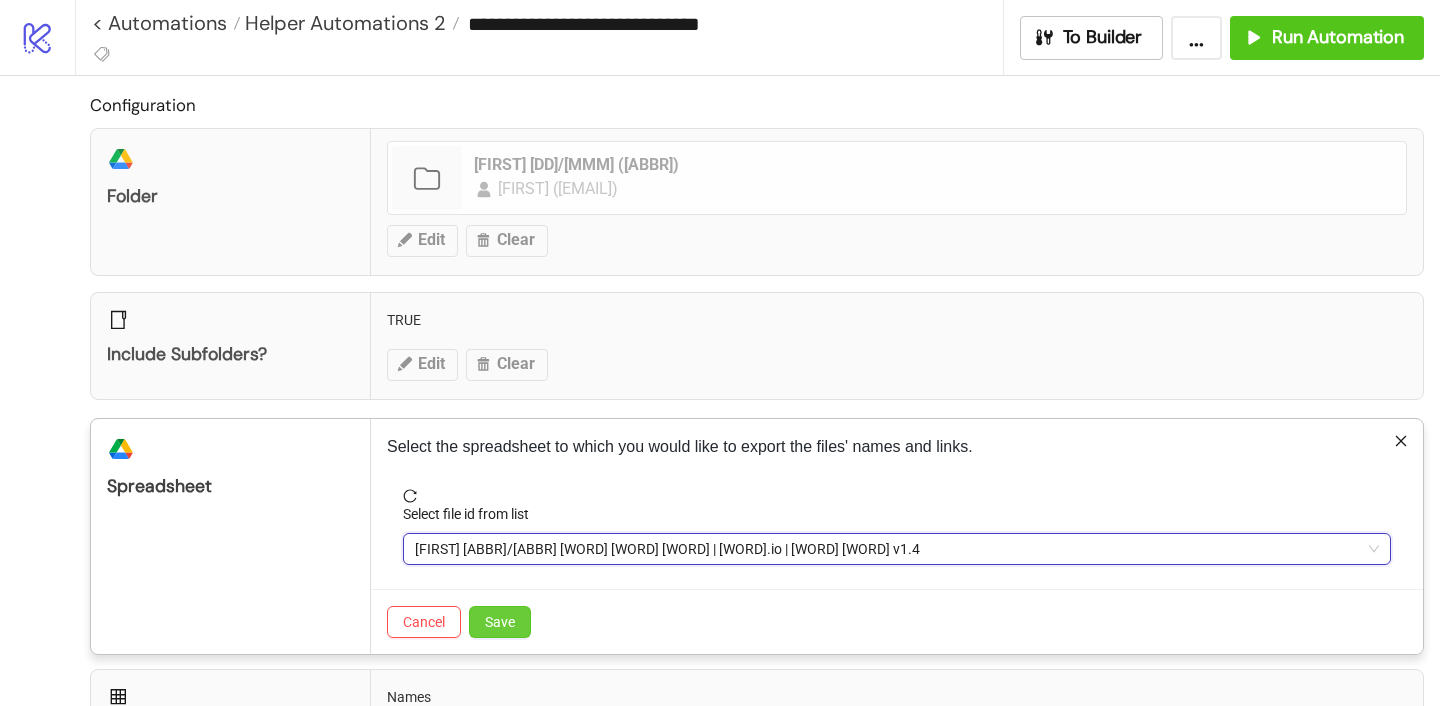 click on "Save" at bounding box center (500, 622) 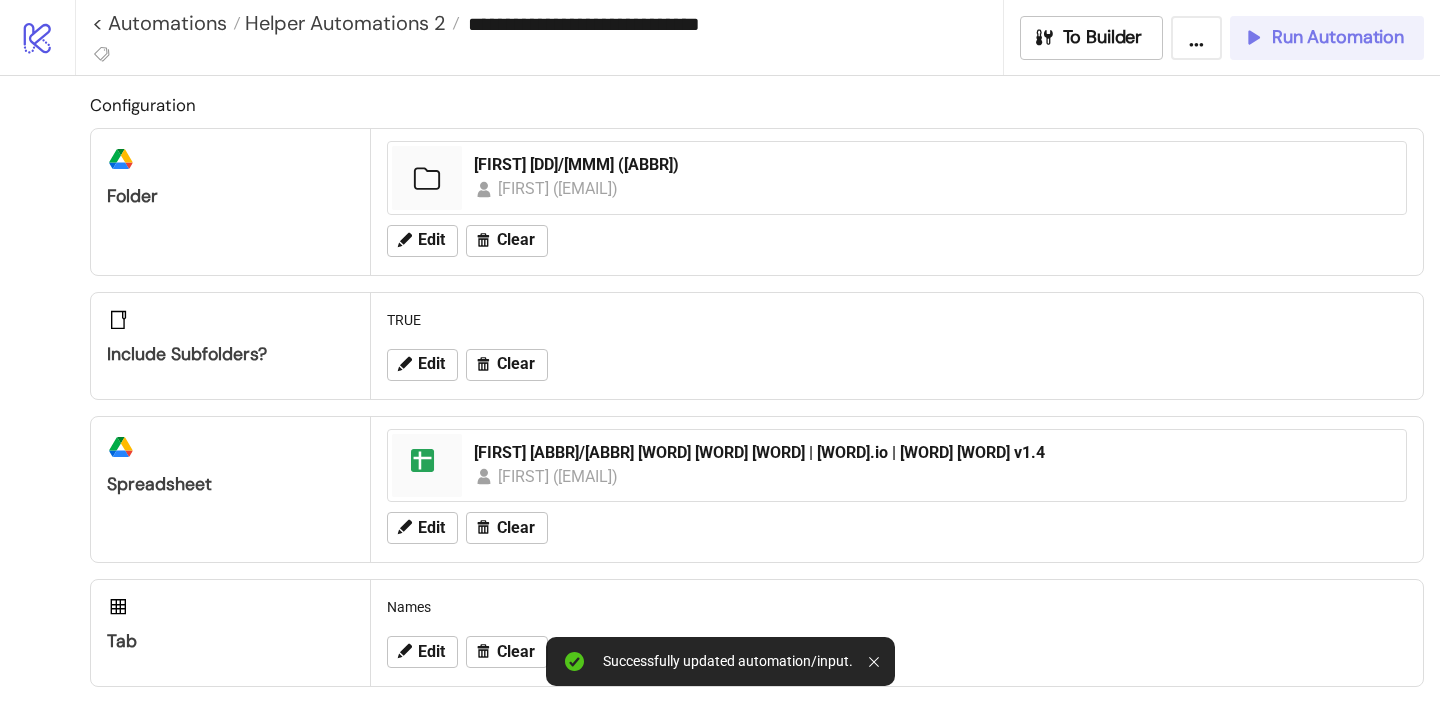 click on "Run Automation" at bounding box center [1338, 37] 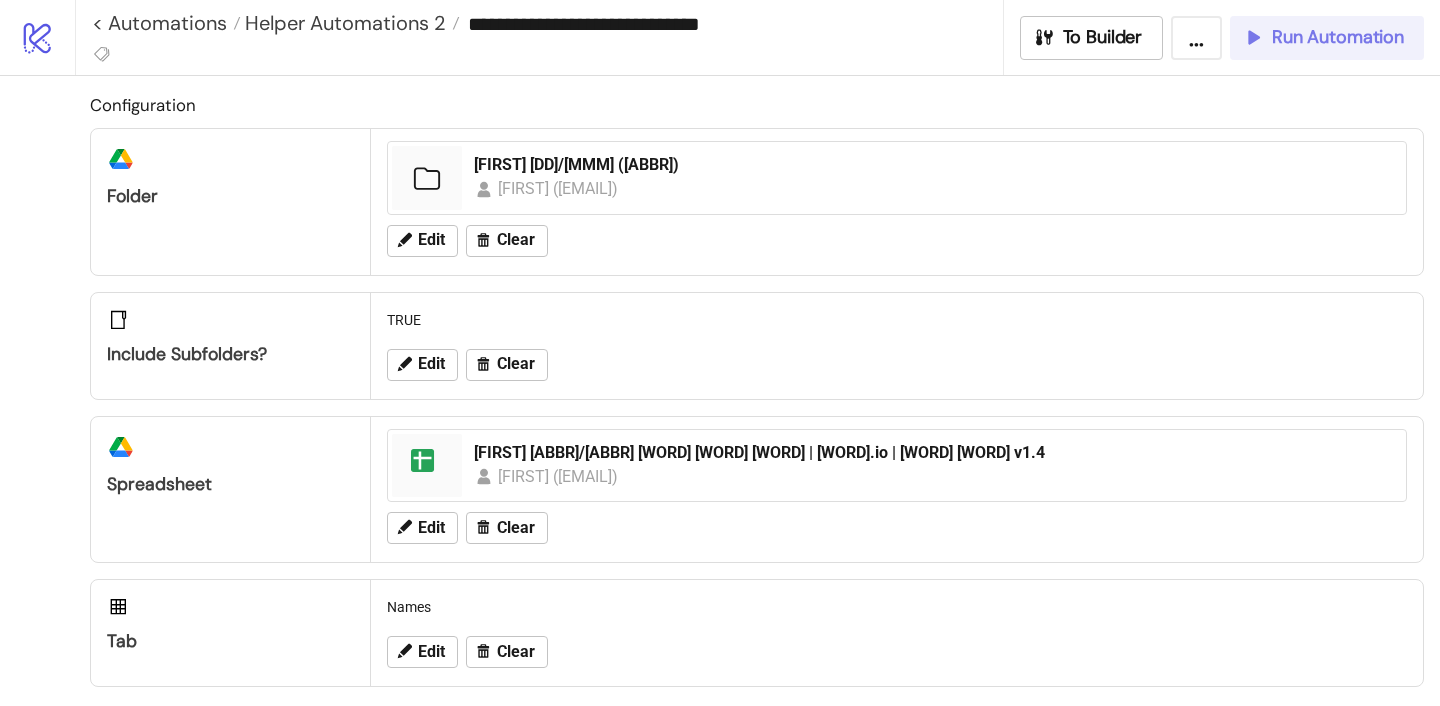click on "Run Automation" at bounding box center (1327, 38) 